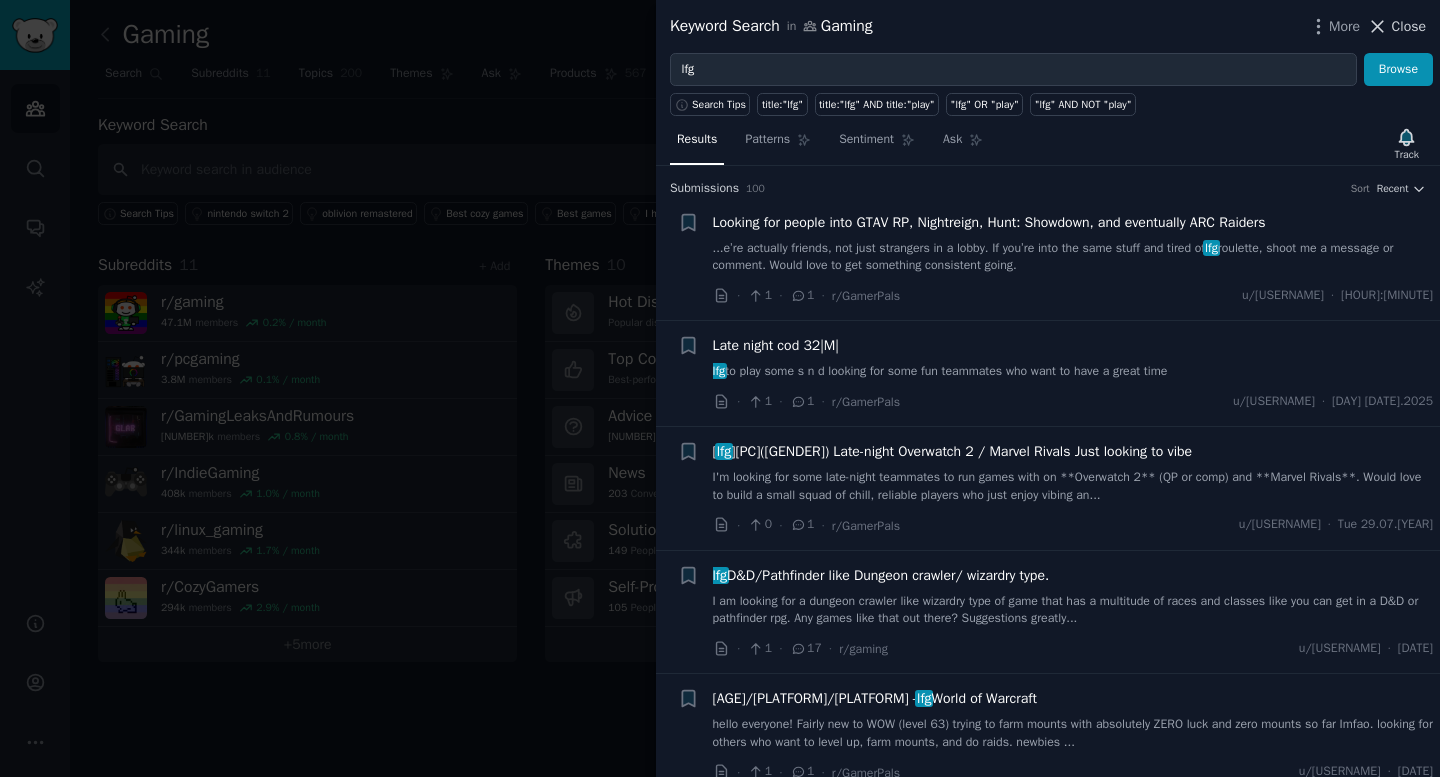 scroll, scrollTop: 0, scrollLeft: 0, axis: both 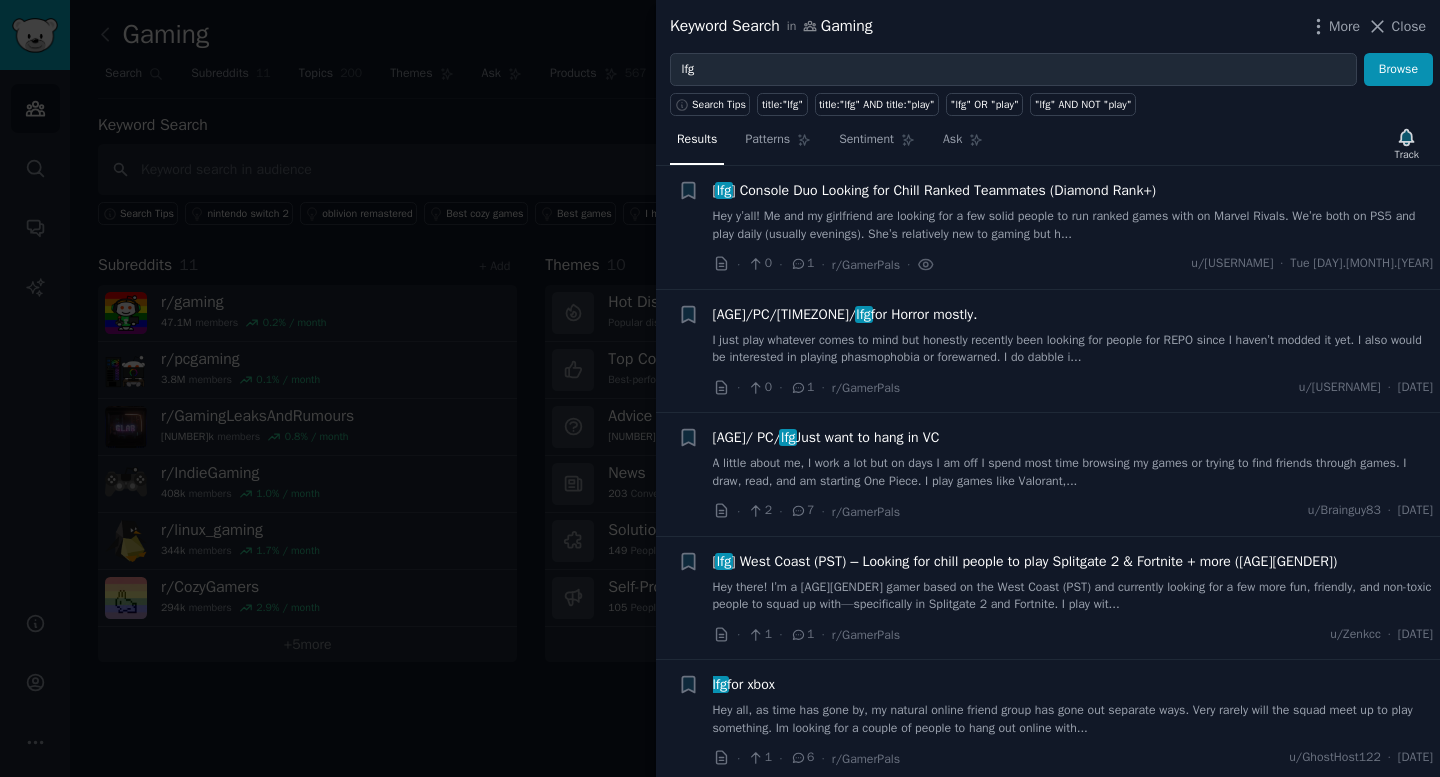 click at bounding box center (720, 388) 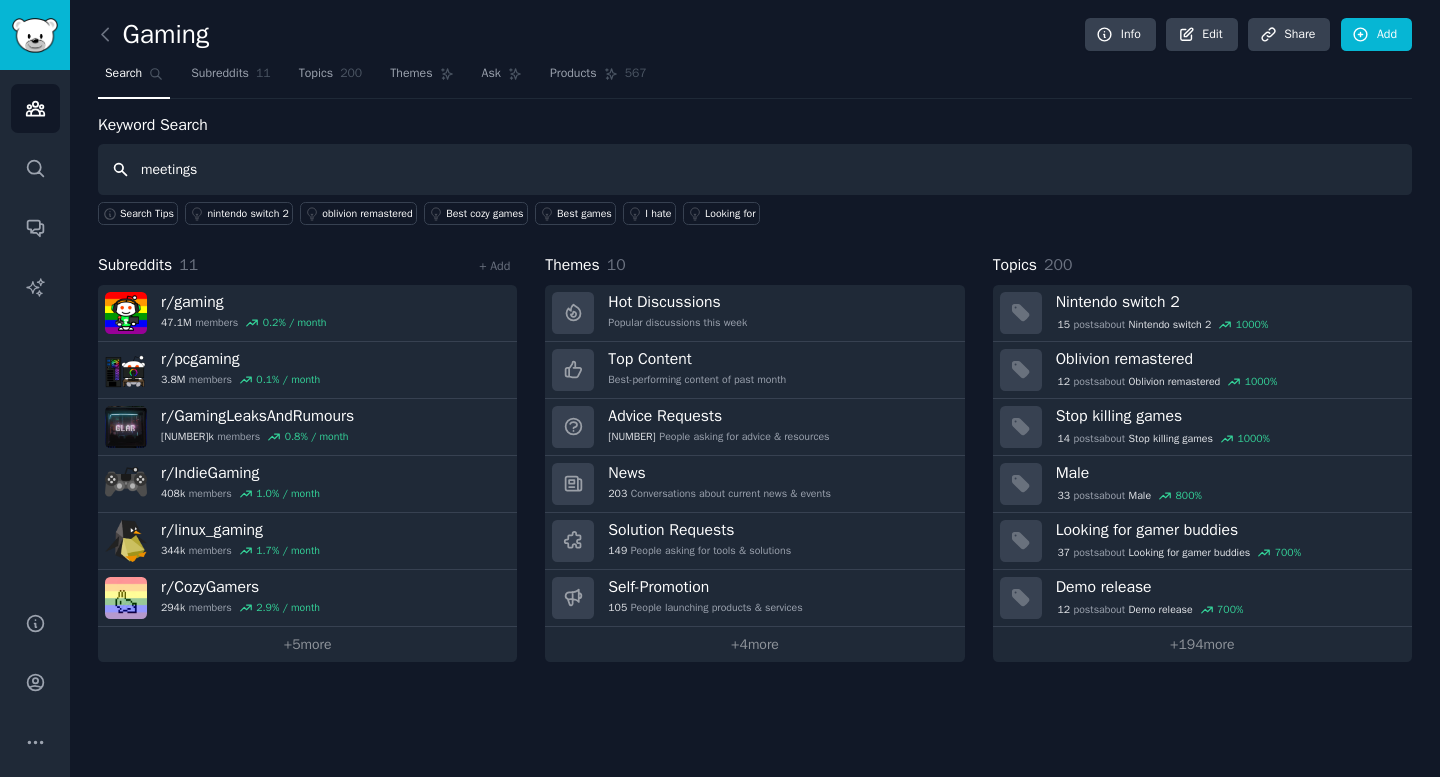 type on "meetings" 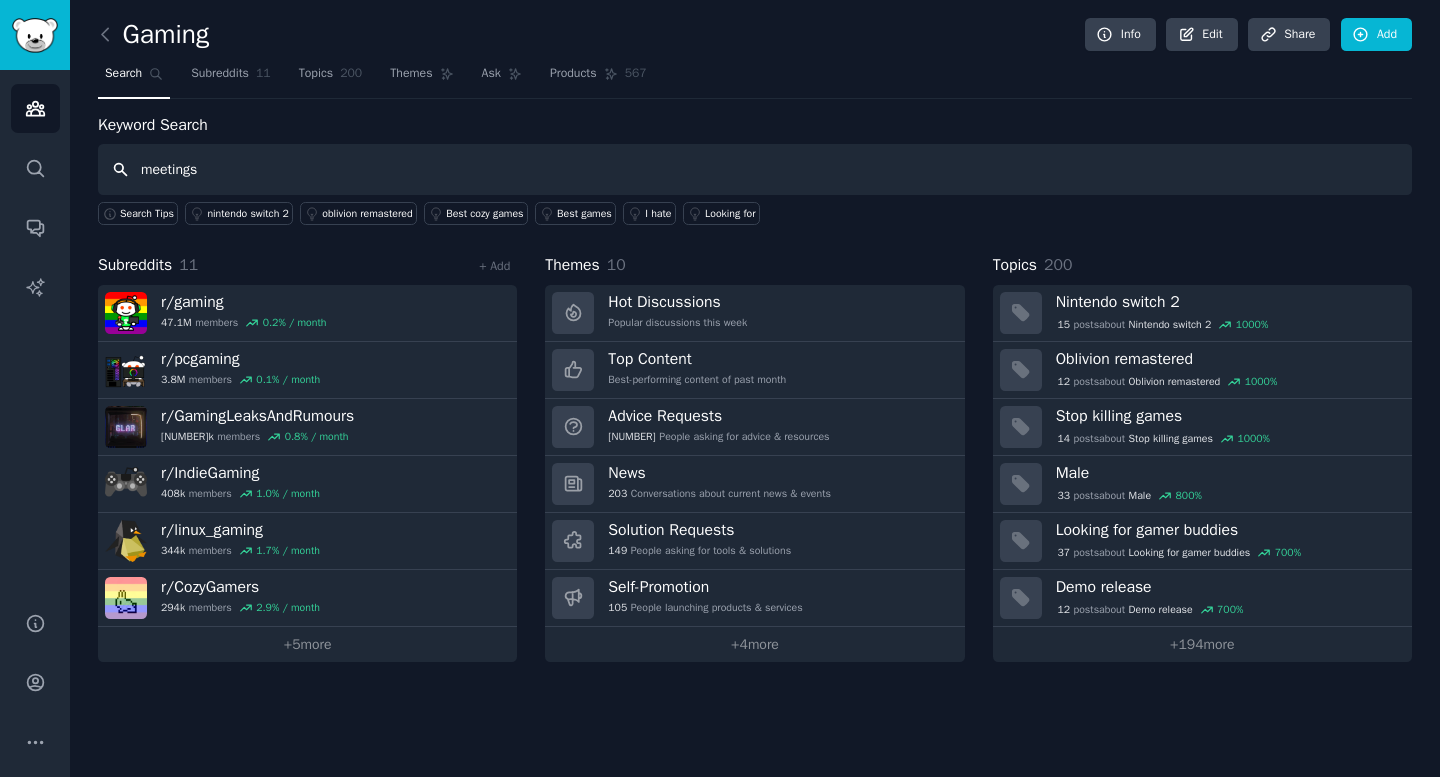 type 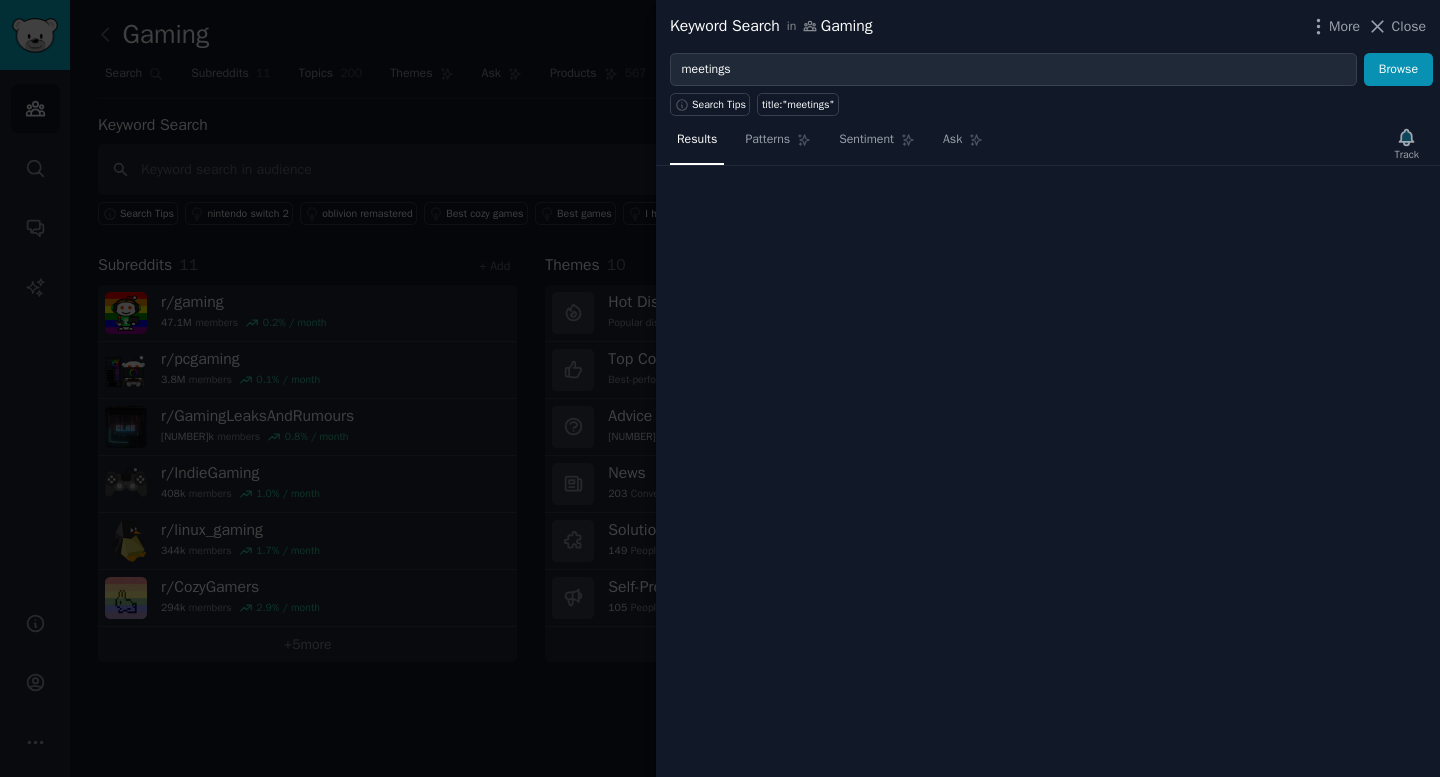 type 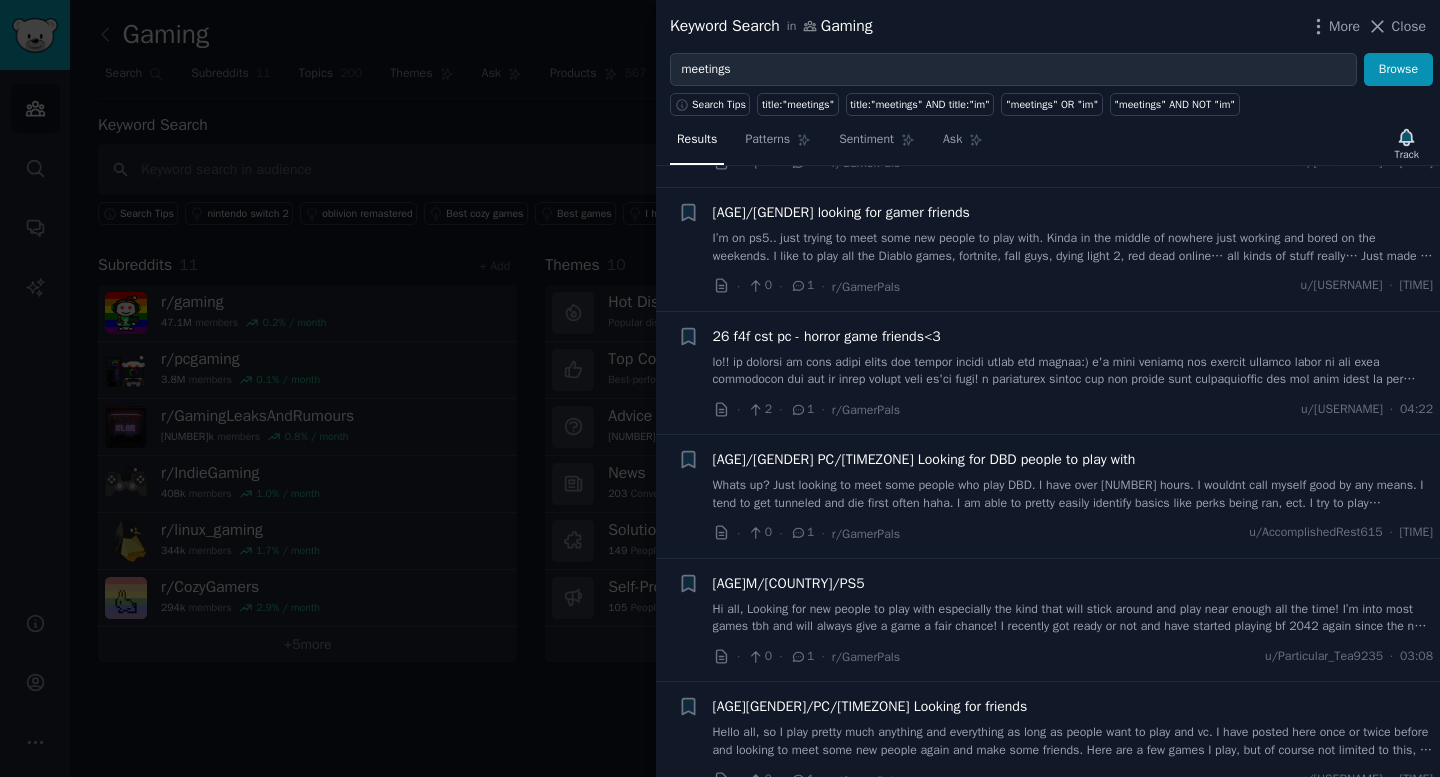 scroll, scrollTop: 395, scrollLeft: 0, axis: vertical 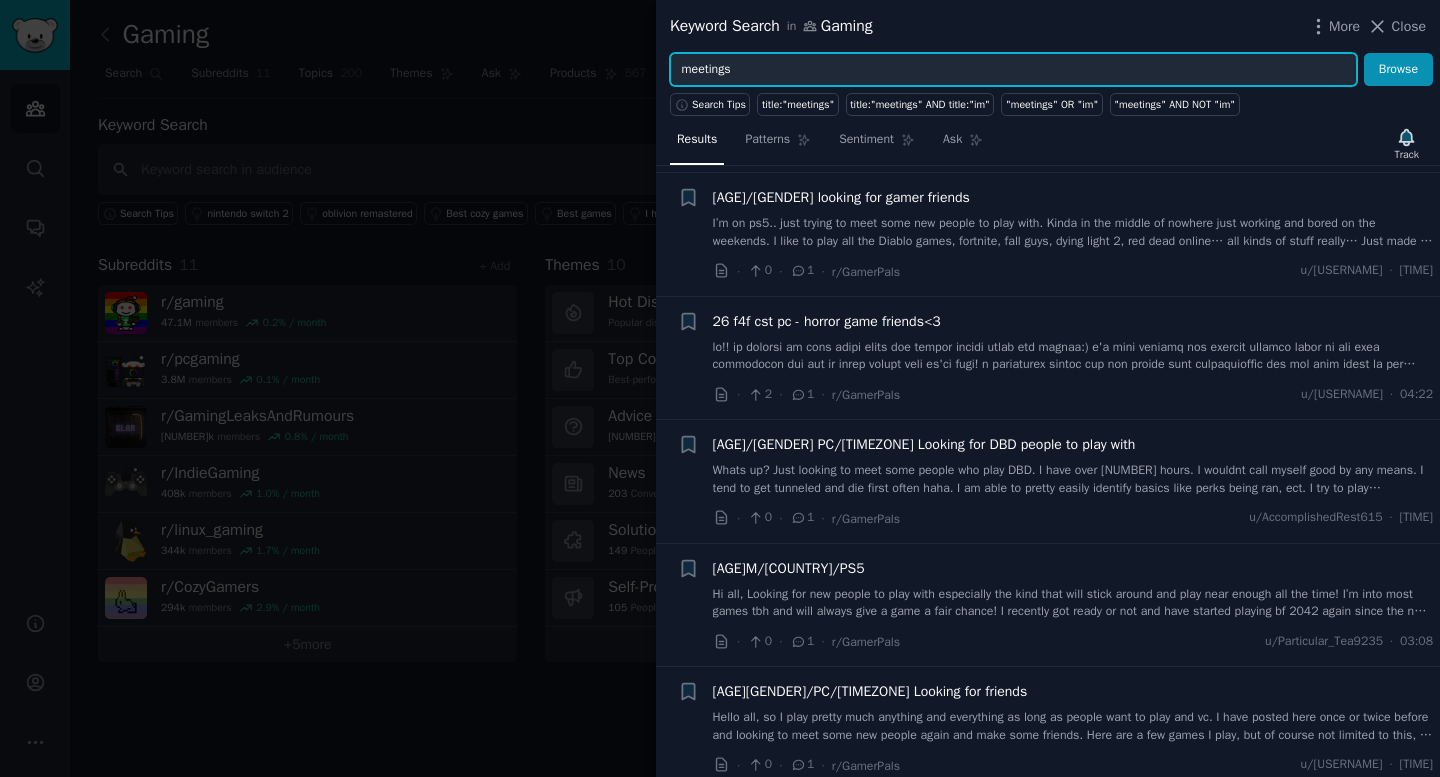 click on "meetings" at bounding box center (1013, 70) 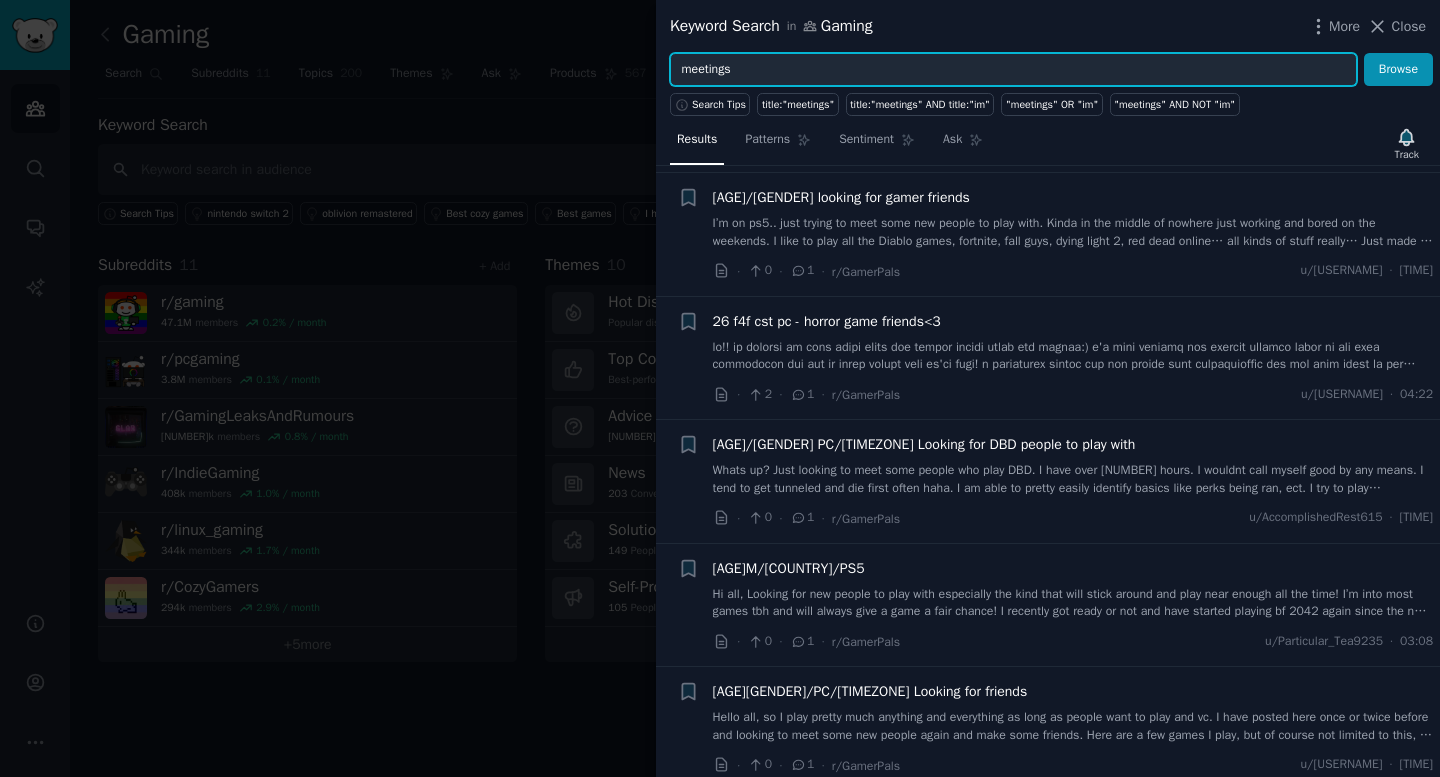 click on "meetings" at bounding box center (1013, 70) 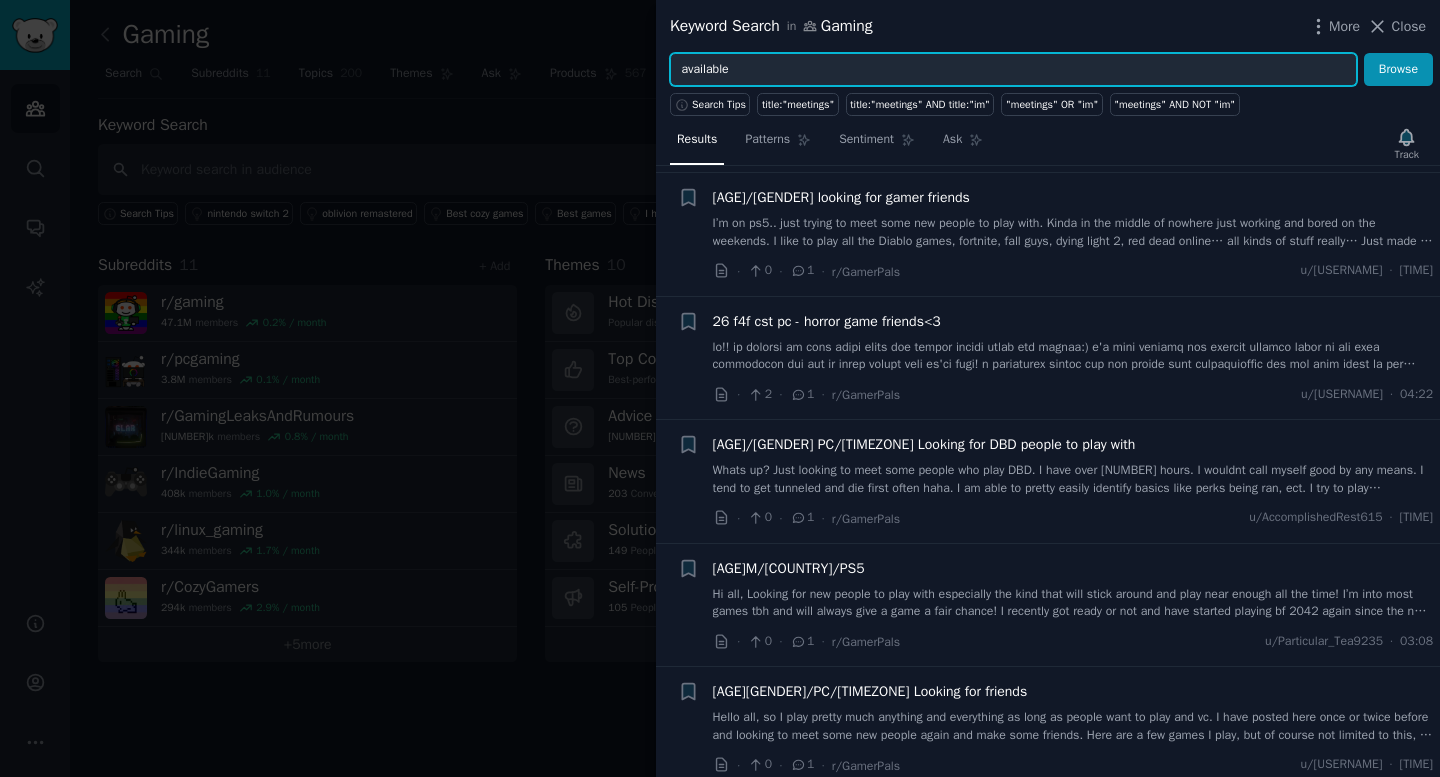 type on "available" 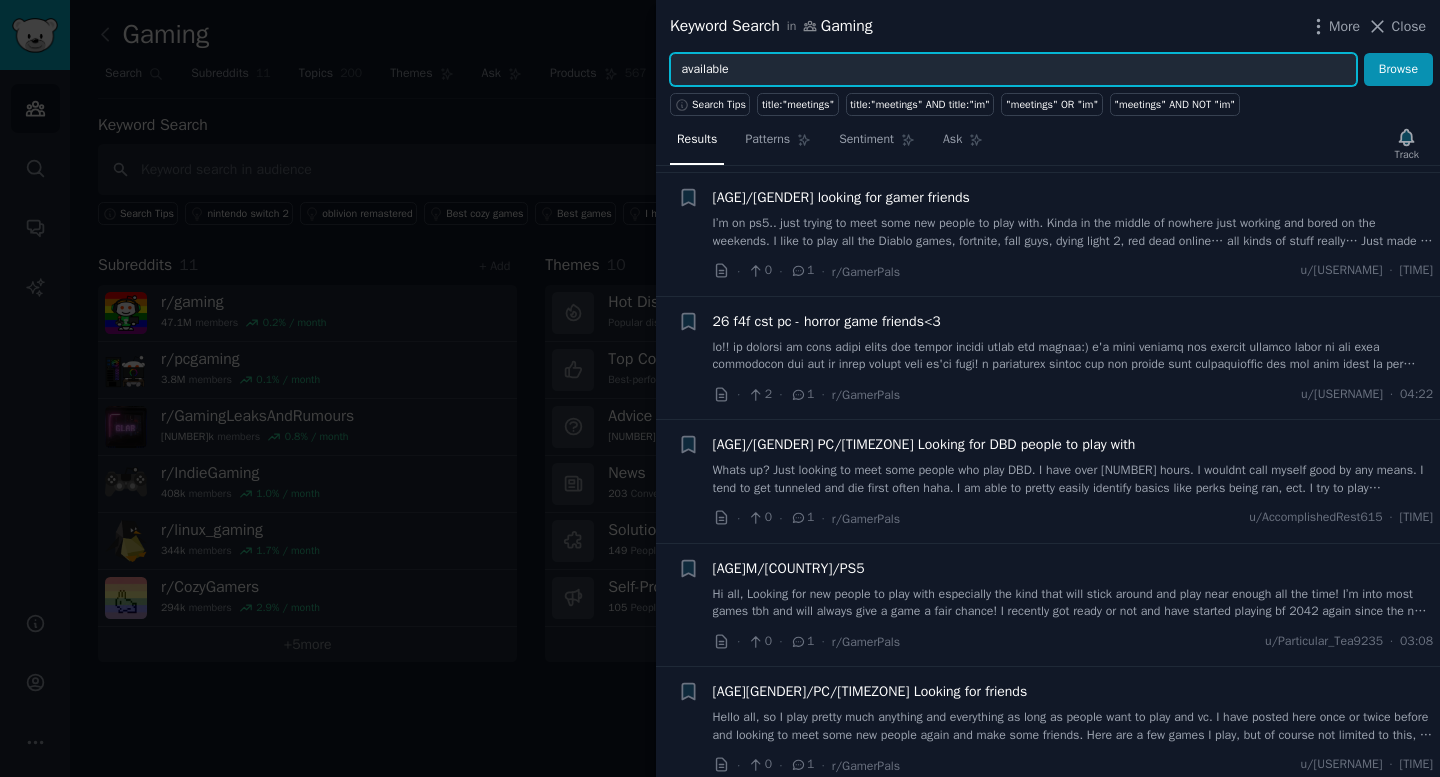 click on "Browse" at bounding box center [1398, 70] 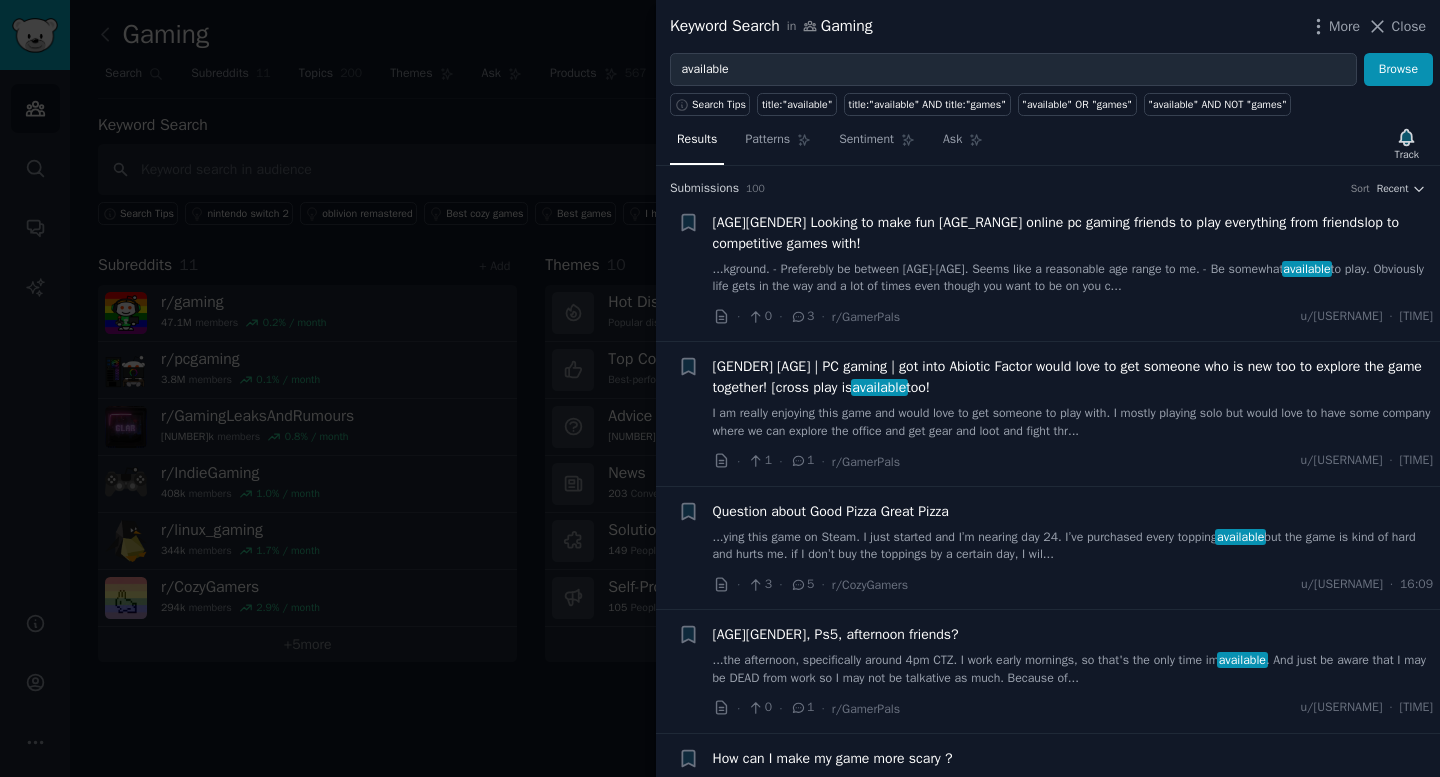 click at bounding box center (720, 388) 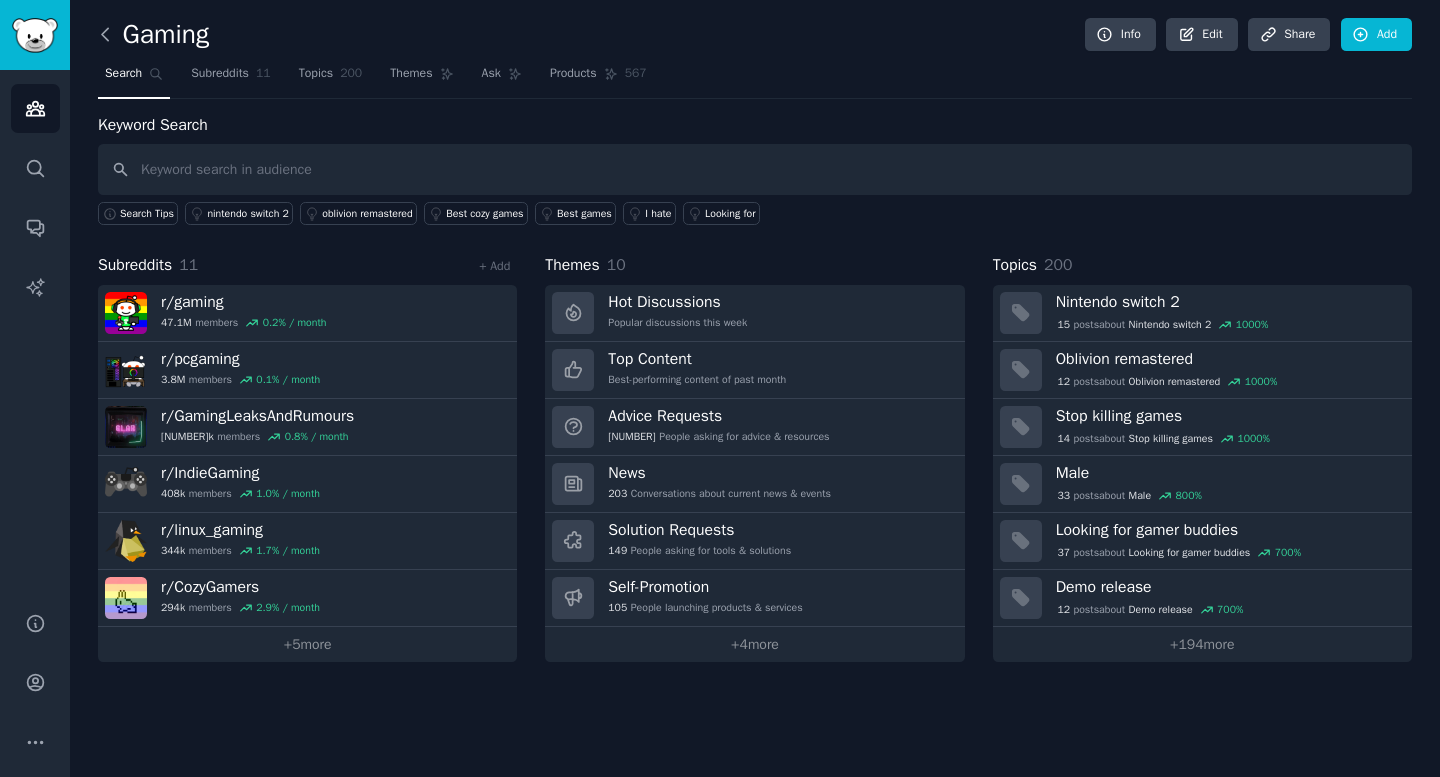 click 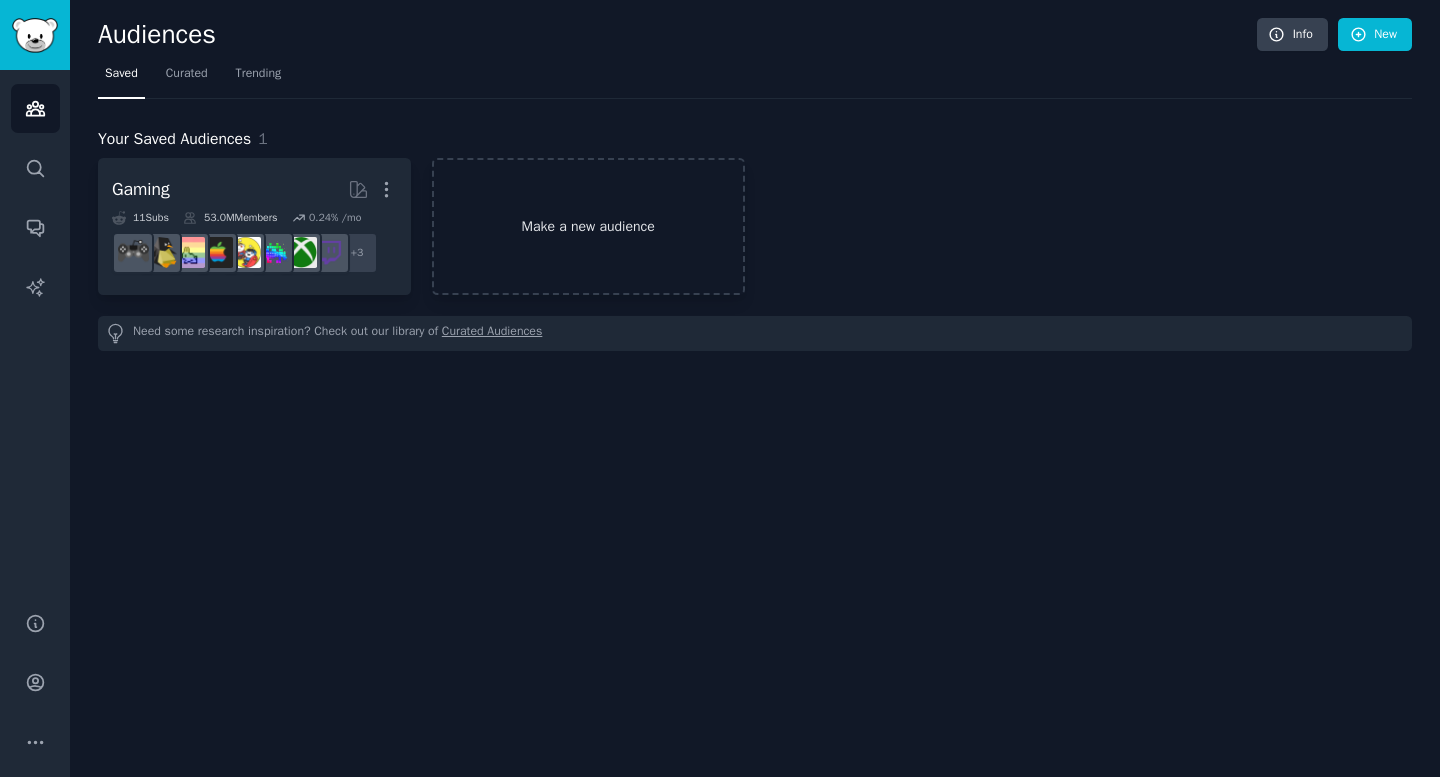 click on "Make a new audience" at bounding box center (588, 226) 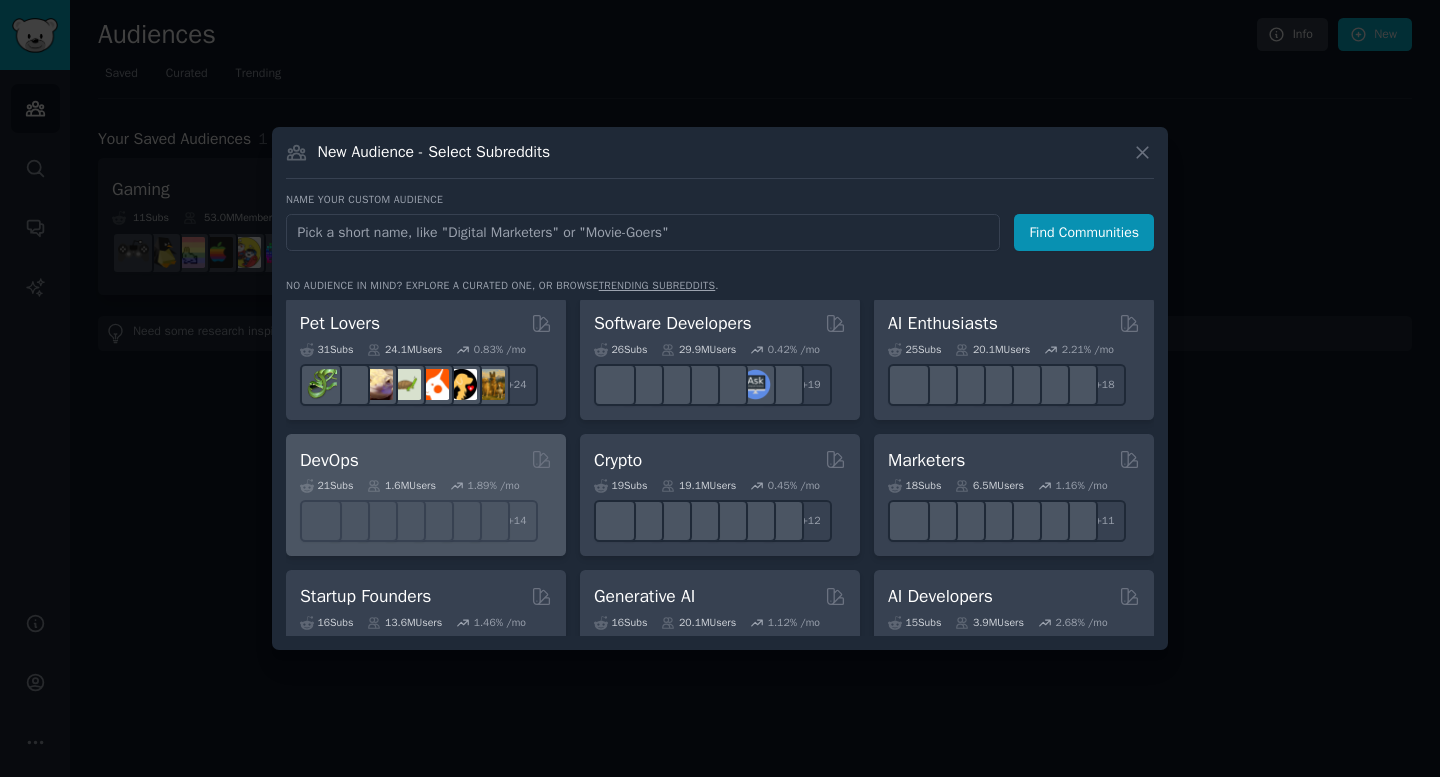 scroll, scrollTop: 4, scrollLeft: 0, axis: vertical 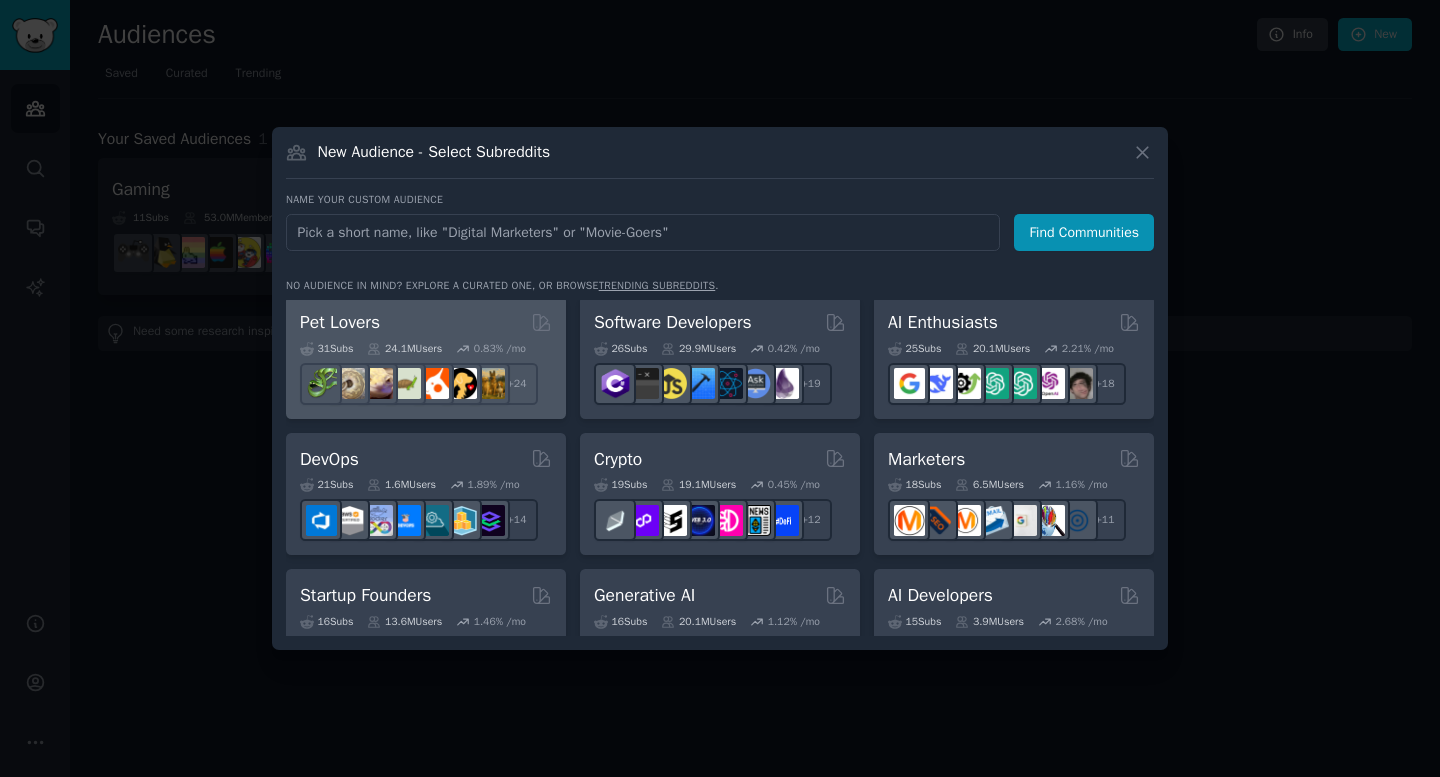 click on "Pet Lovers Curated by GummySearch" at bounding box center [426, 322] 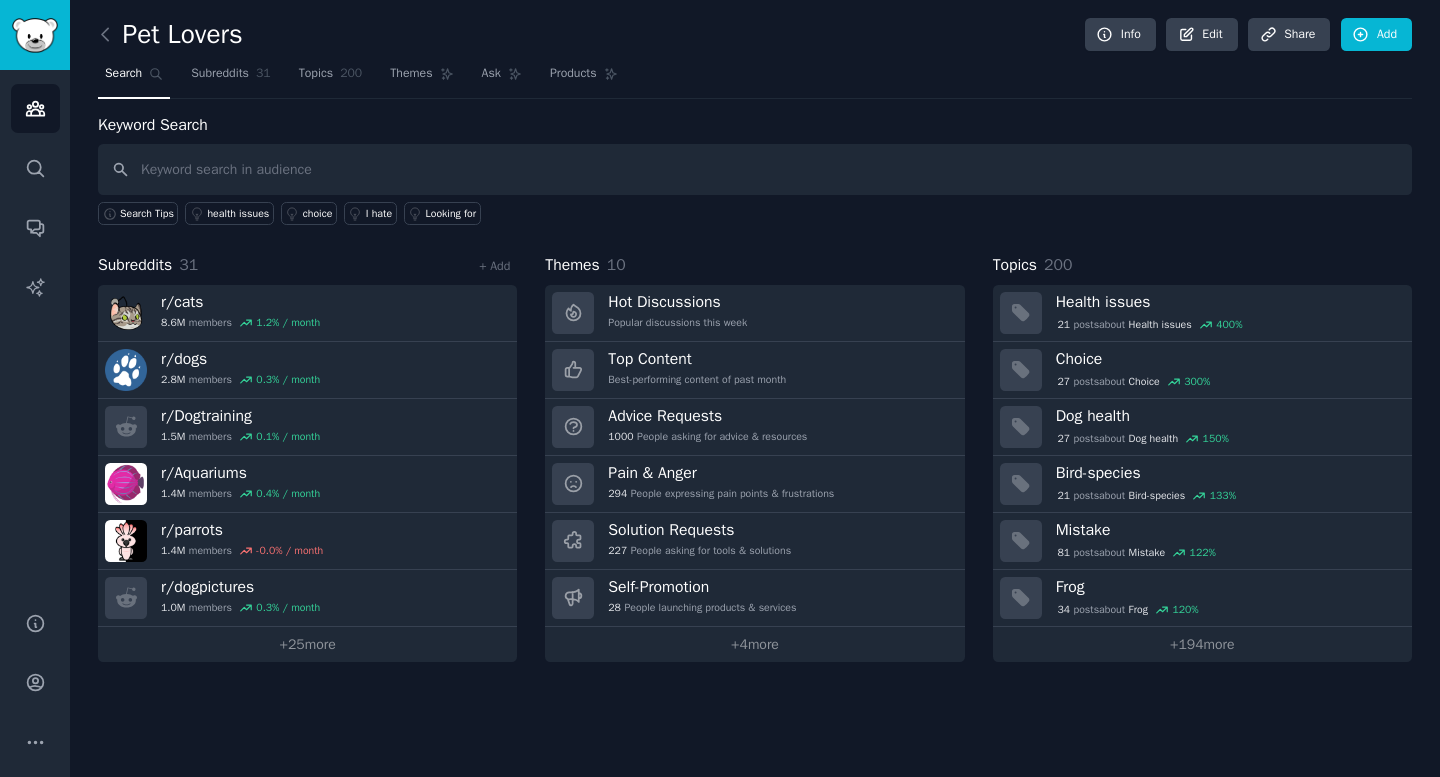 click at bounding box center [755, 169] 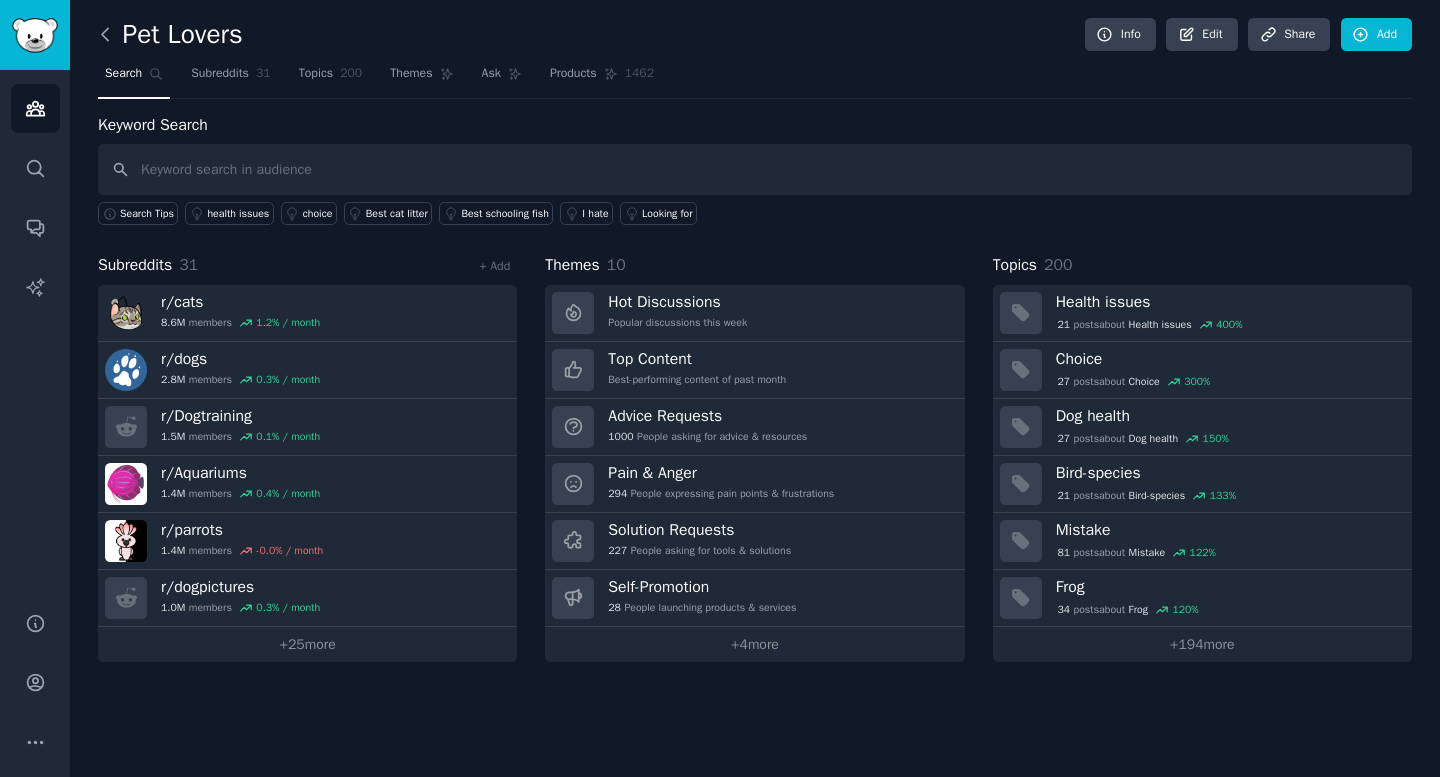 click 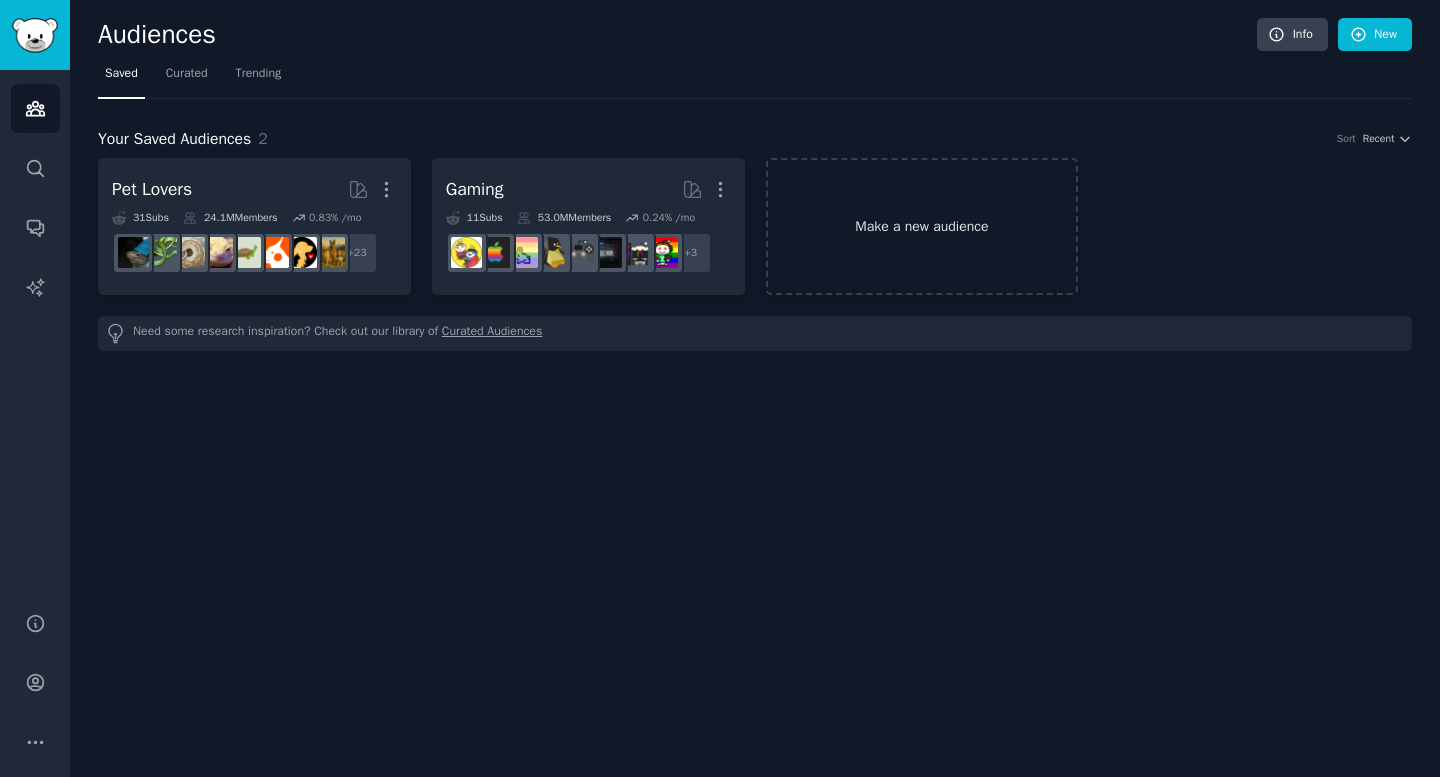 click on "Make a new audience" at bounding box center (922, 226) 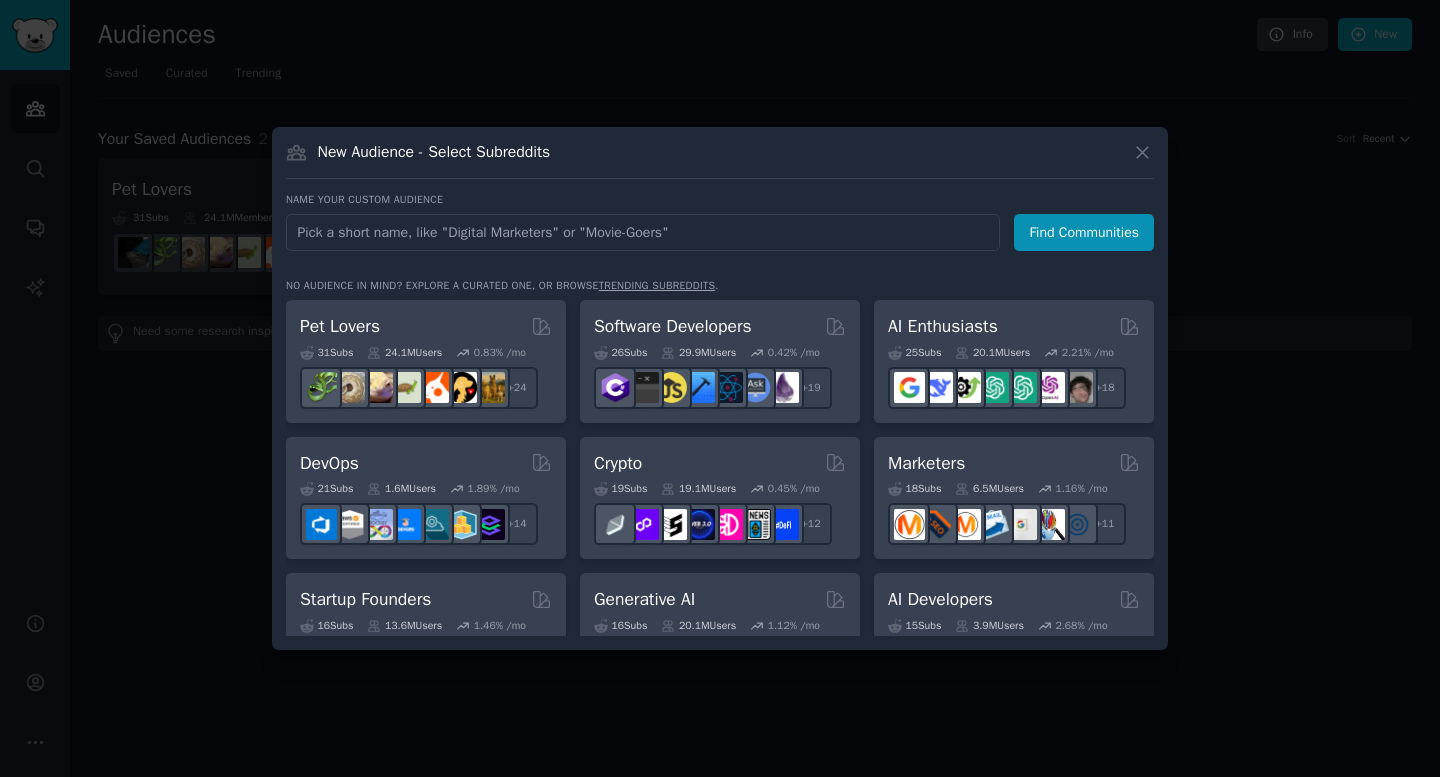 click at bounding box center [720, 388] 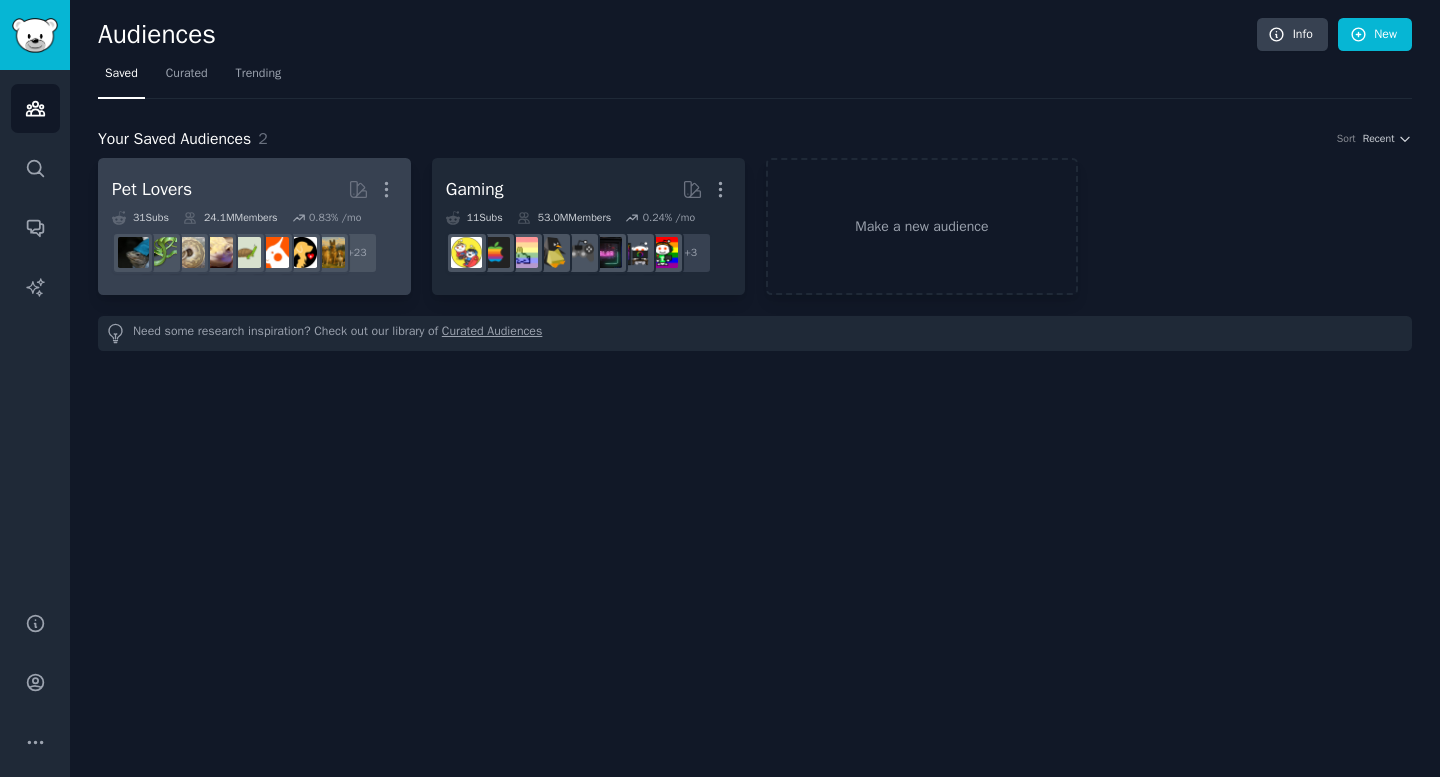 click on "Pet Lovers" at bounding box center (152, 189) 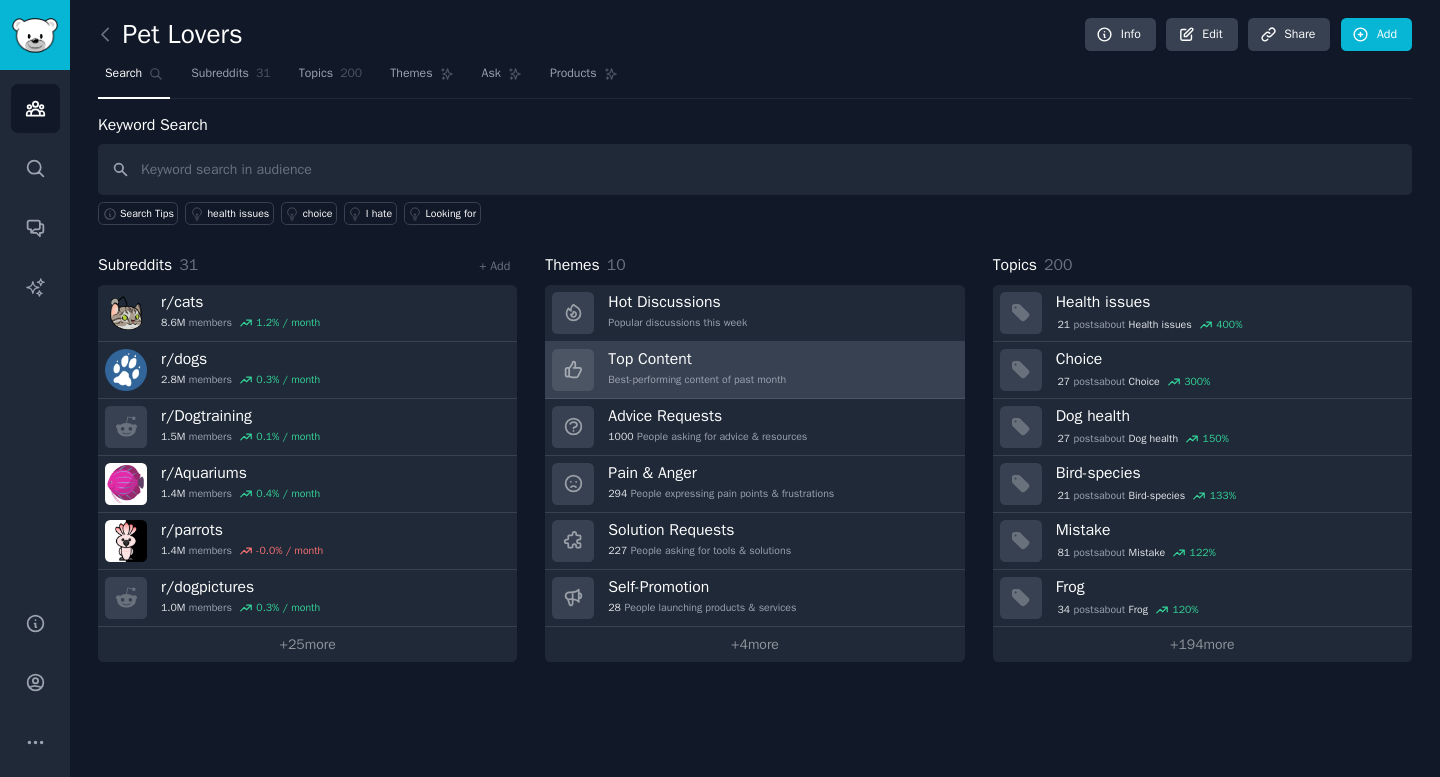 click on "Top Content" at bounding box center (697, 359) 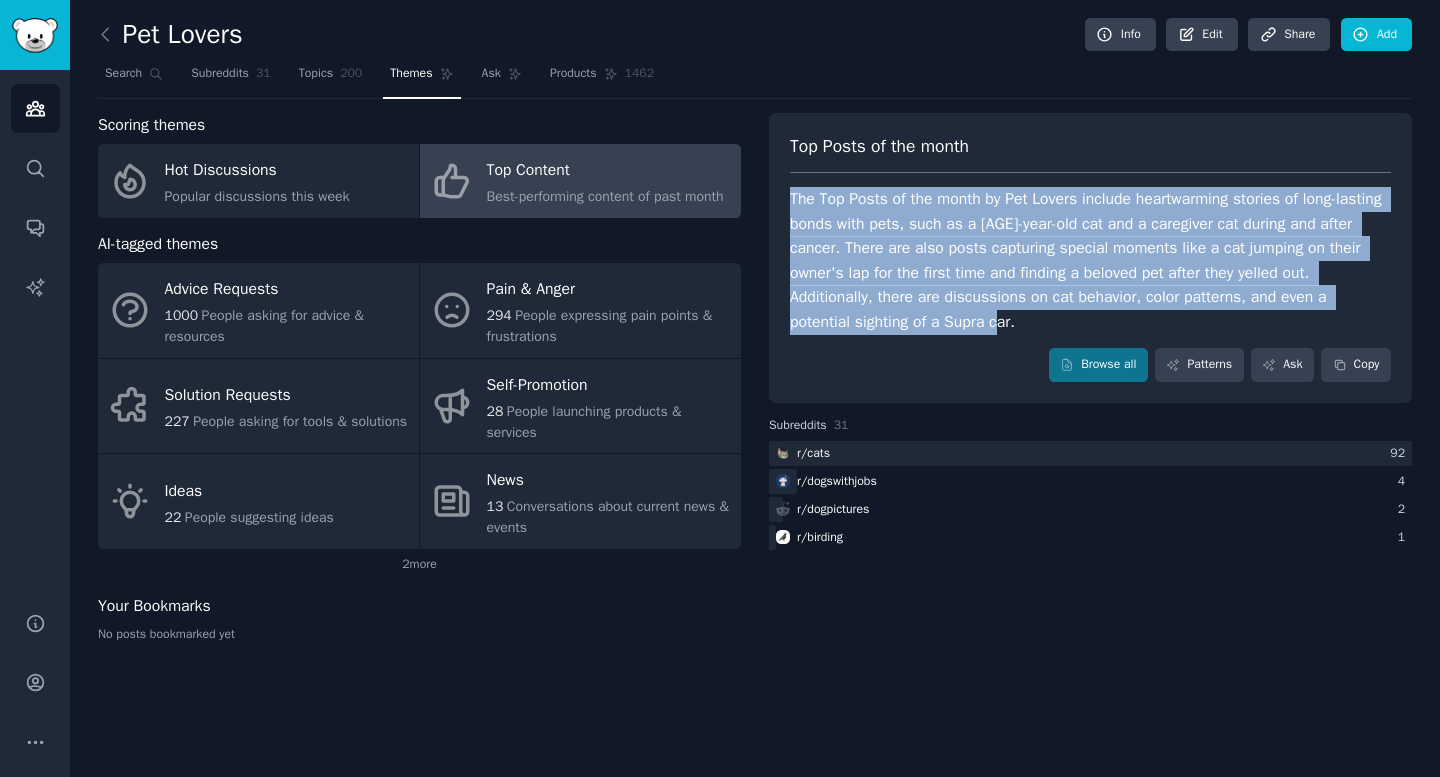 drag, startPoint x: 1046, startPoint y: 326, endPoint x: 800, endPoint y: 185, distance: 283.54364 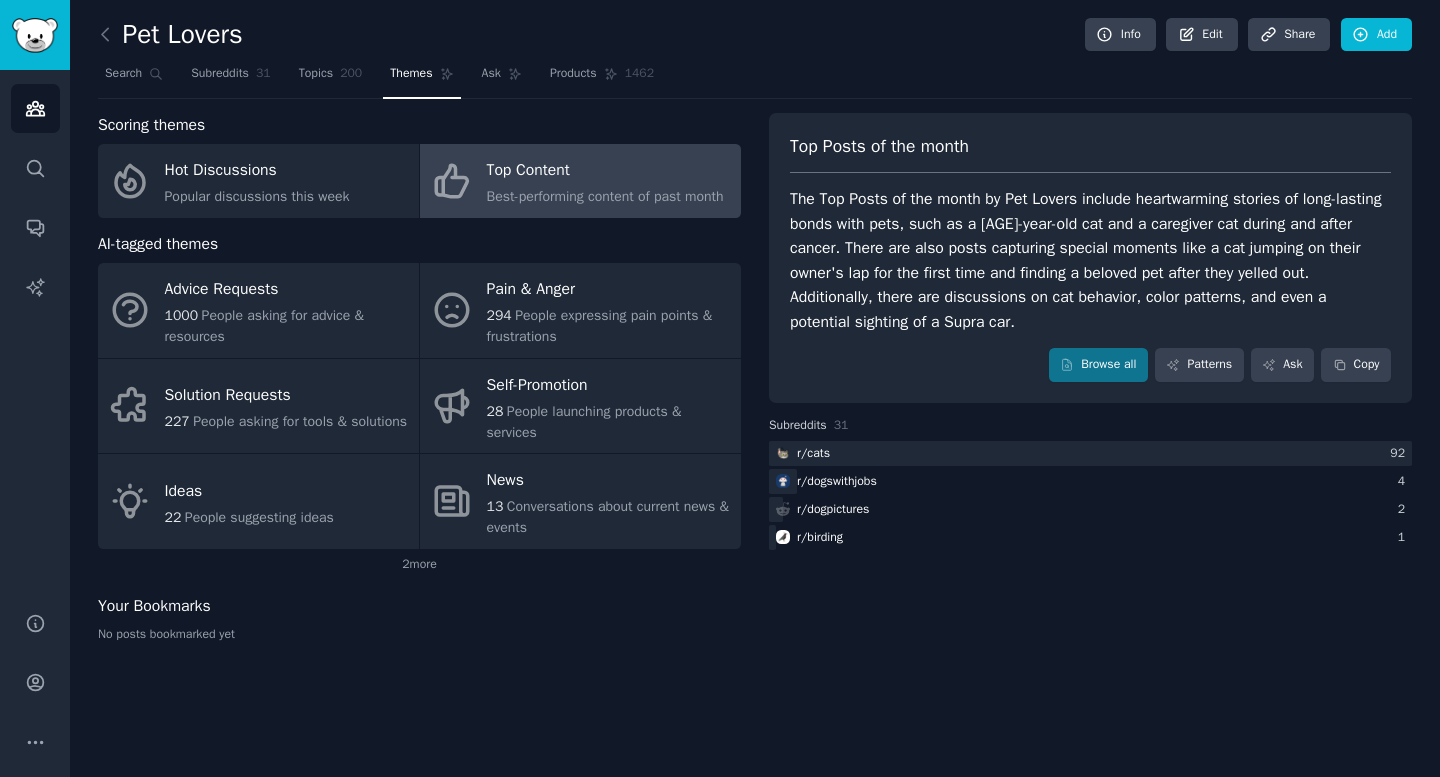 click on "The Top Posts of the month by Pet Lovers include heartwarming stories of long-lasting bonds with pets, such as a [AGE]-year-old cat and a caregiver cat during and after cancer. There are also posts capturing special moments like a cat jumping on their owner's lap for the first time and finding a beloved pet after they yelled out. Additionally, there are discussions on cat behavior, color patterns, and even a potential sighting of a Supra car." at bounding box center (1090, 260) 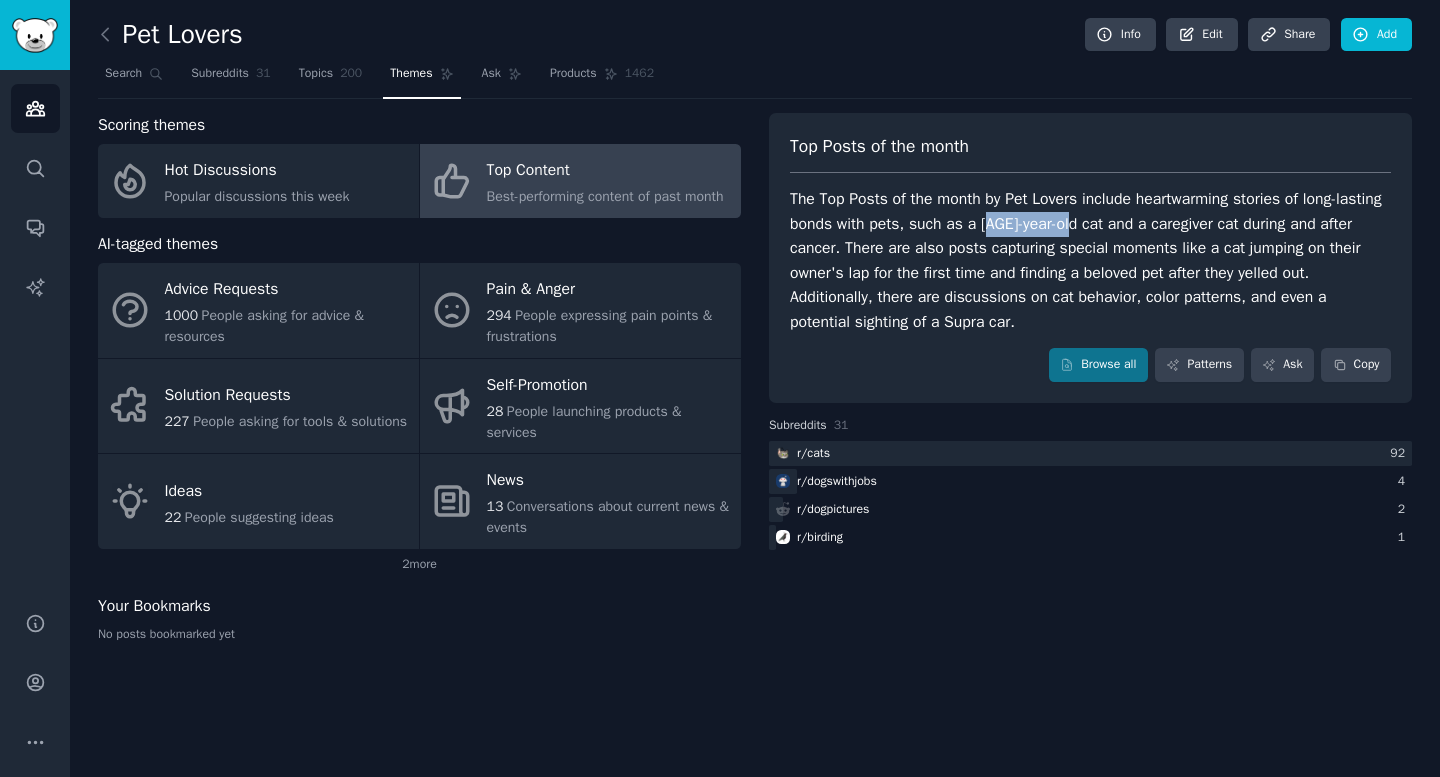 drag, startPoint x: 1043, startPoint y: 227, endPoint x: 1136, endPoint y: 225, distance: 93.0215 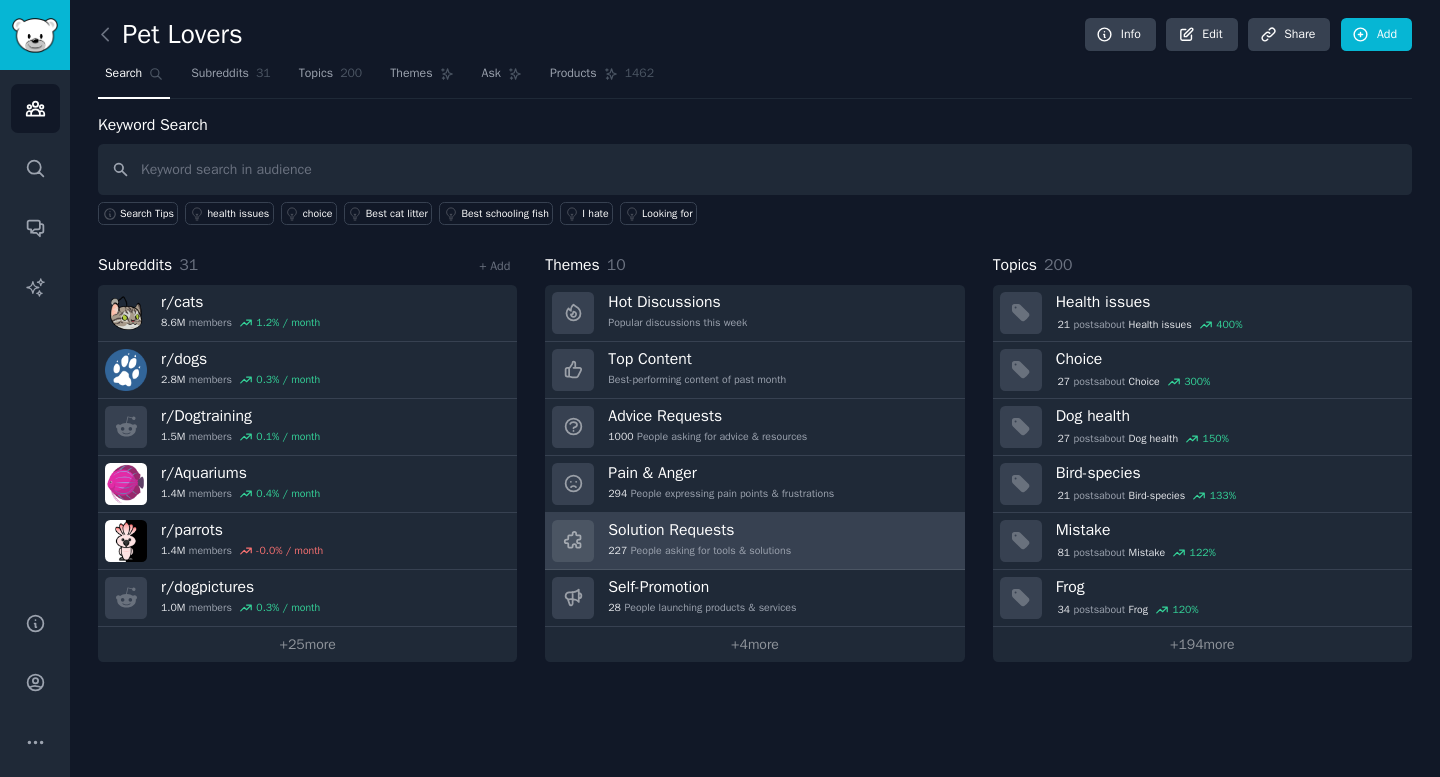 click on "Solution Requests" at bounding box center [699, 530] 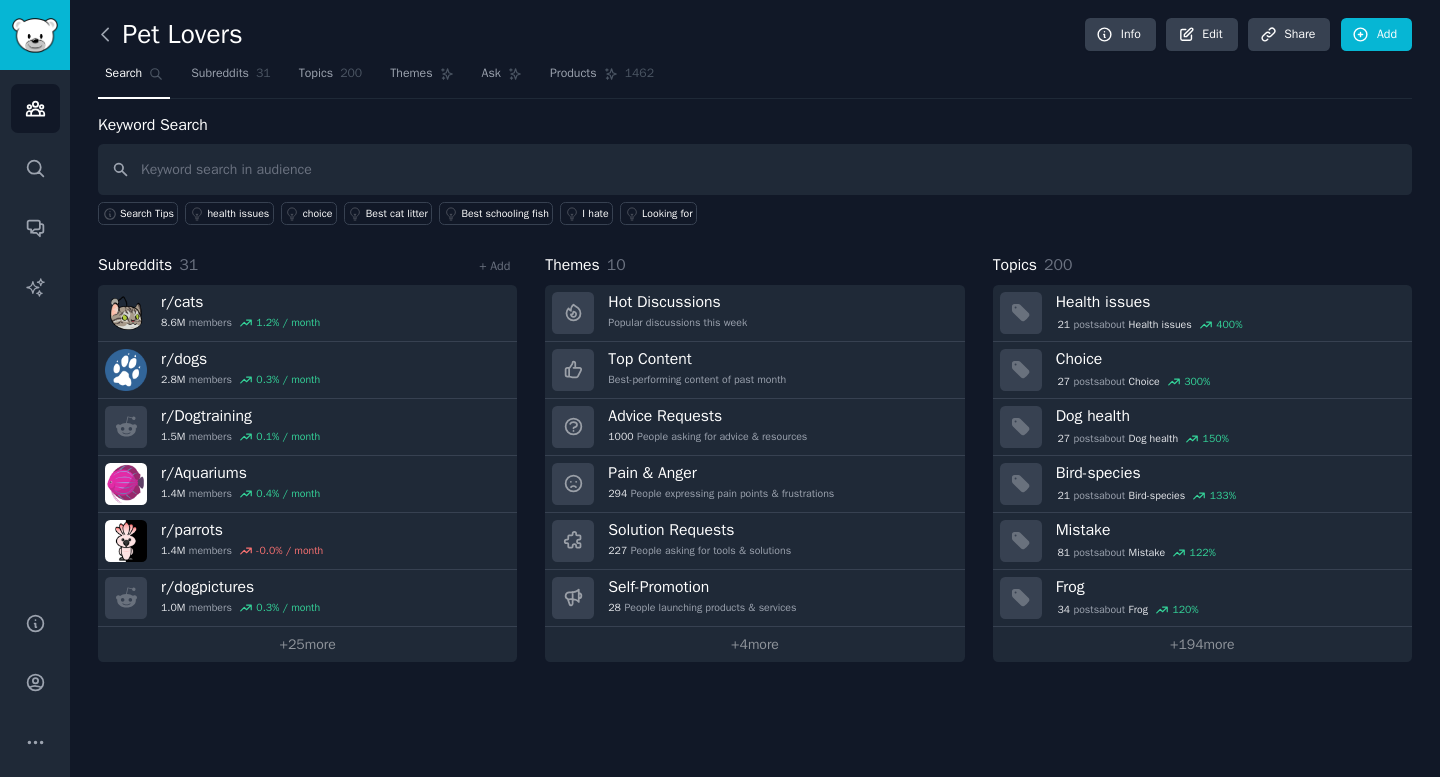 click 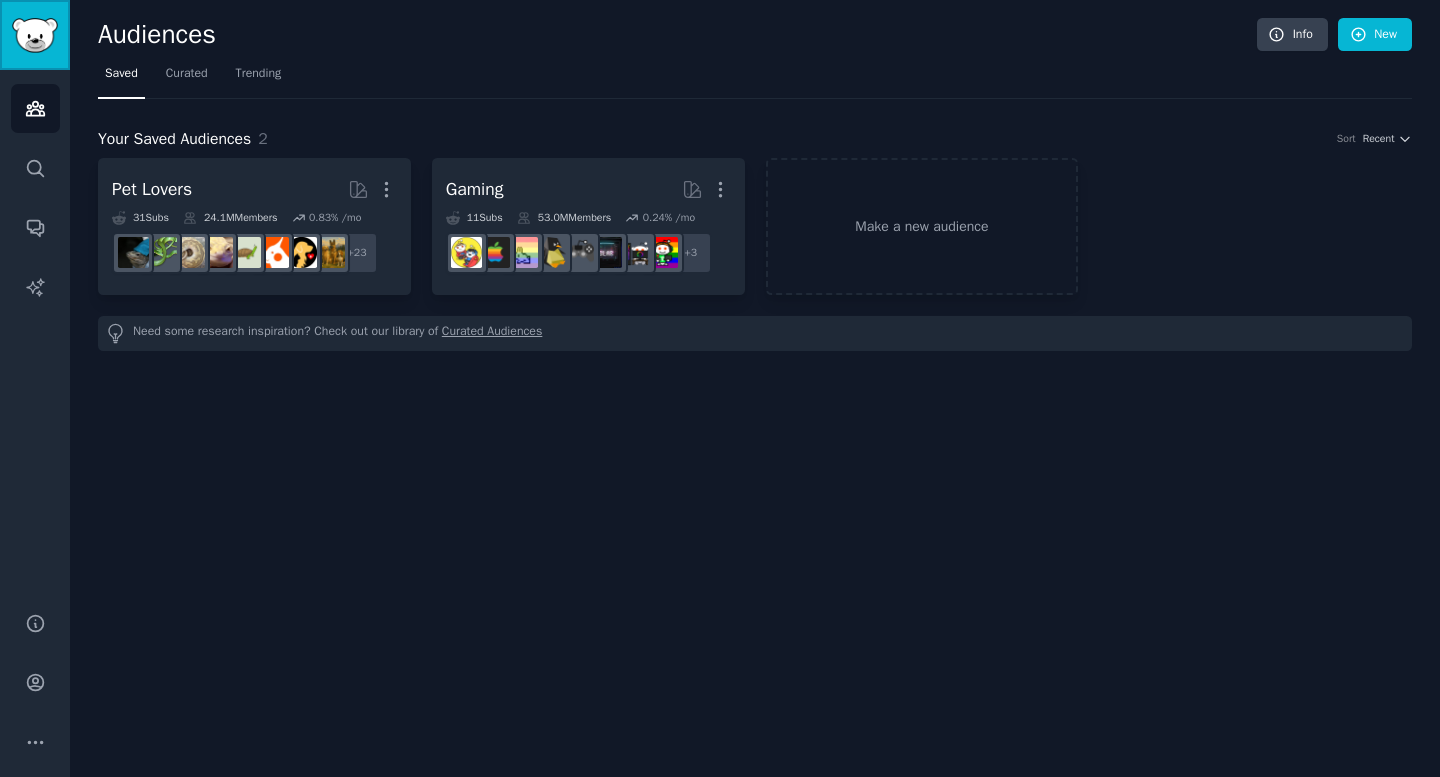 click at bounding box center [35, 35] 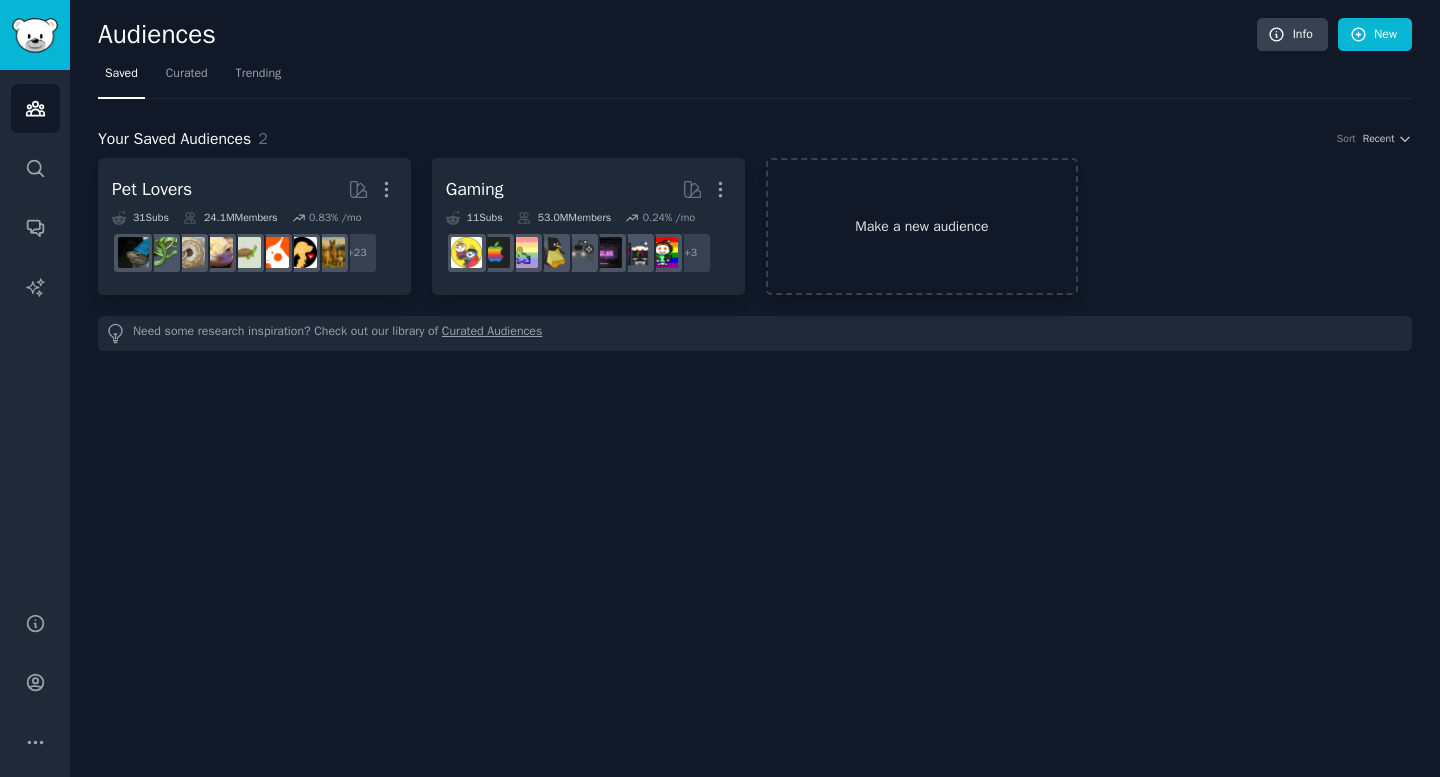 click on "Make a new audience" at bounding box center (922, 226) 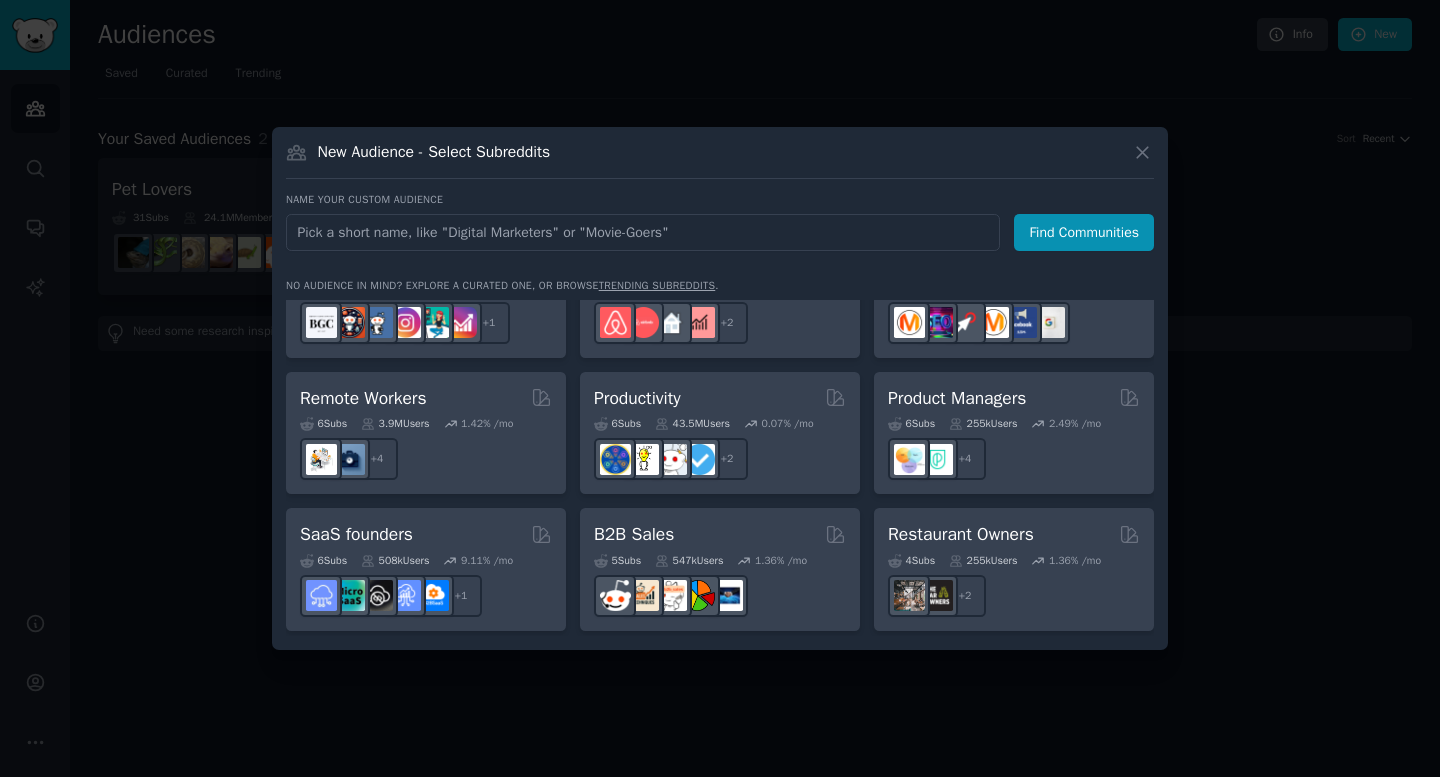 scroll, scrollTop: 1432, scrollLeft: 0, axis: vertical 